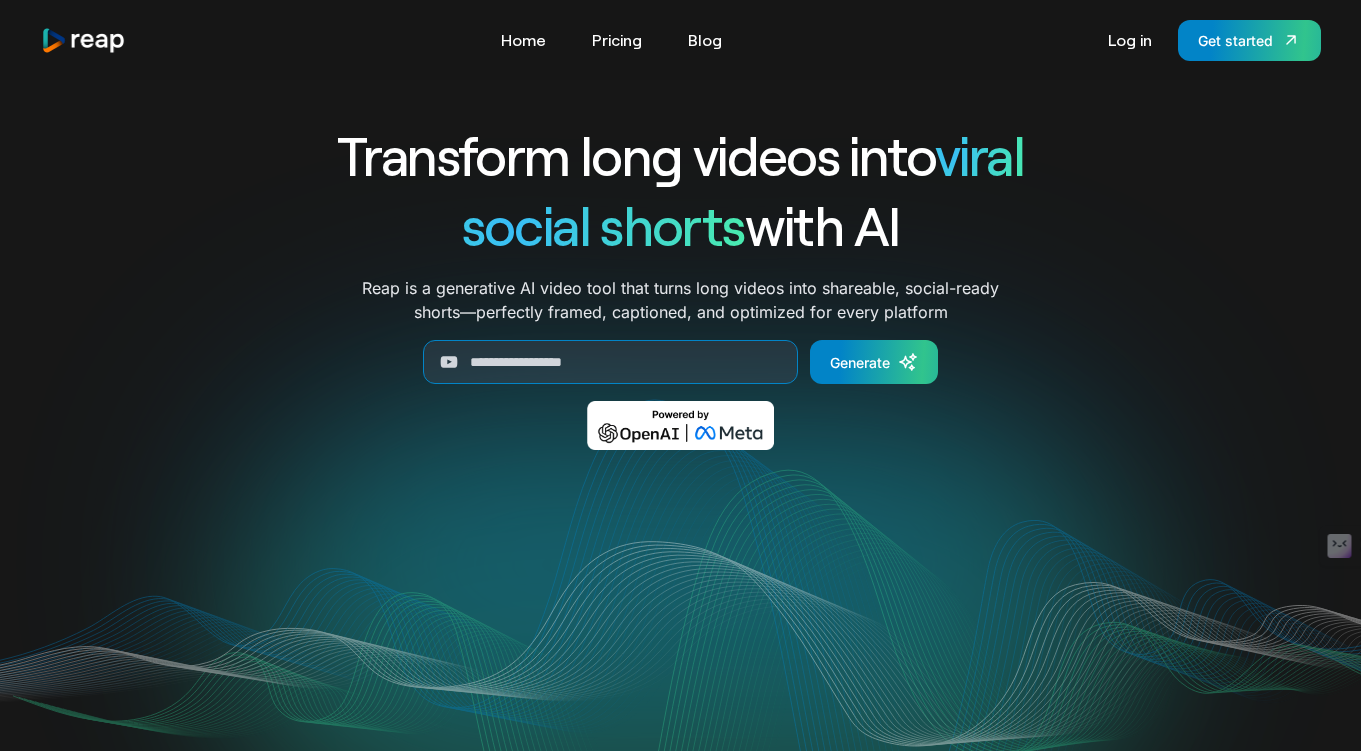 scroll, scrollTop: 0, scrollLeft: 0, axis: both 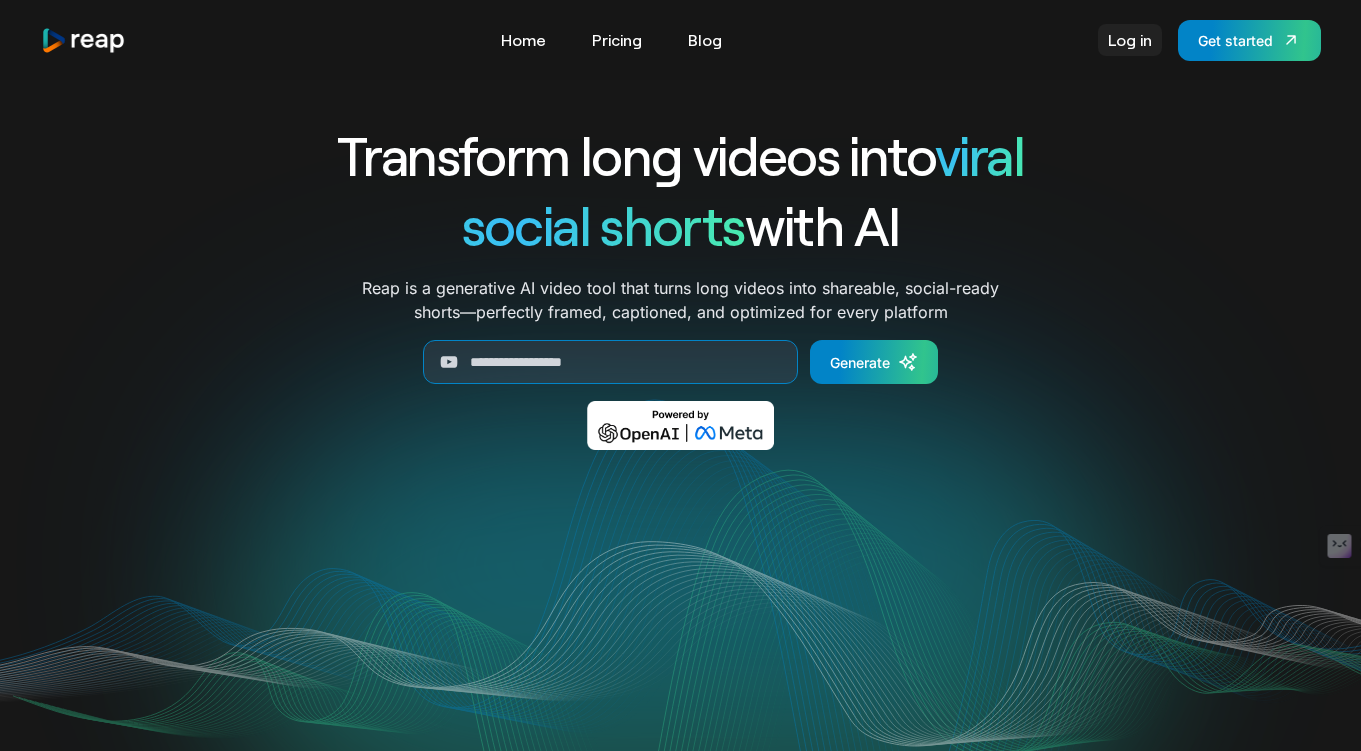 click on "Log in" at bounding box center (1130, 40) 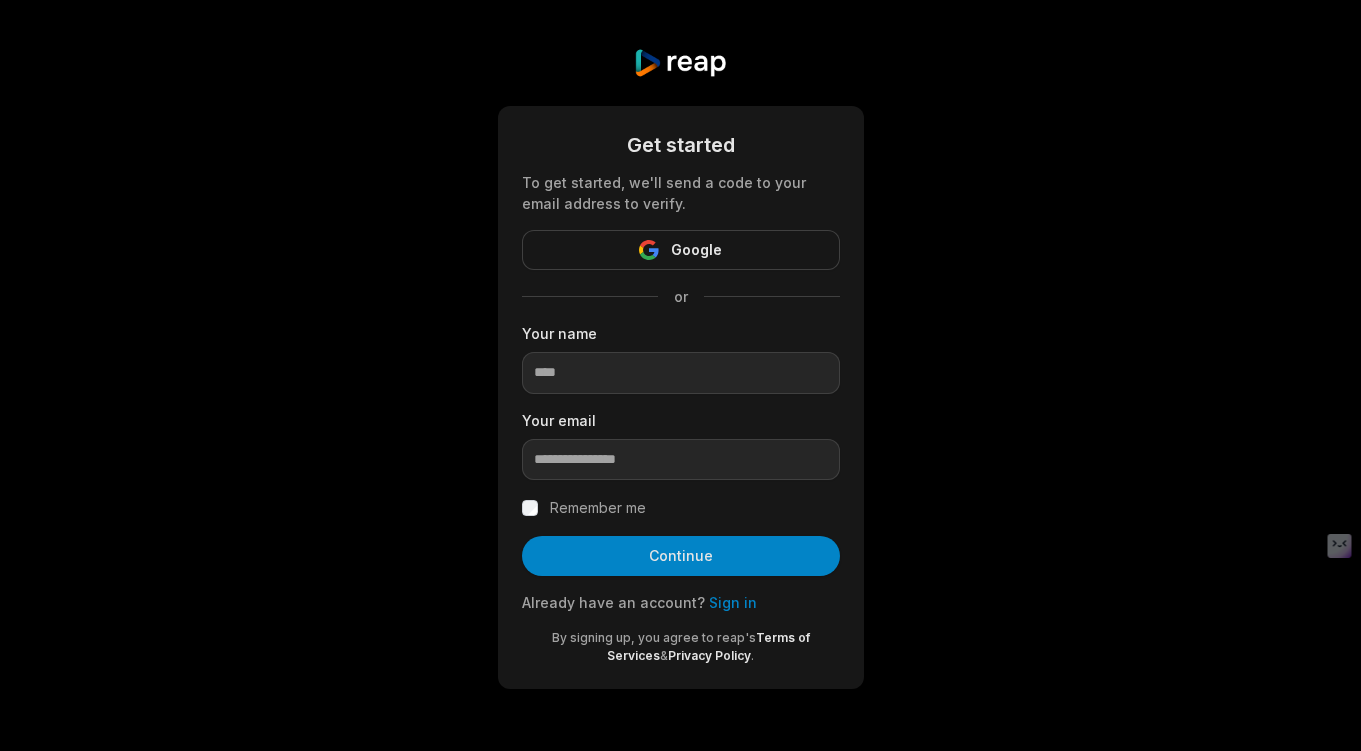 scroll, scrollTop: 0, scrollLeft: 0, axis: both 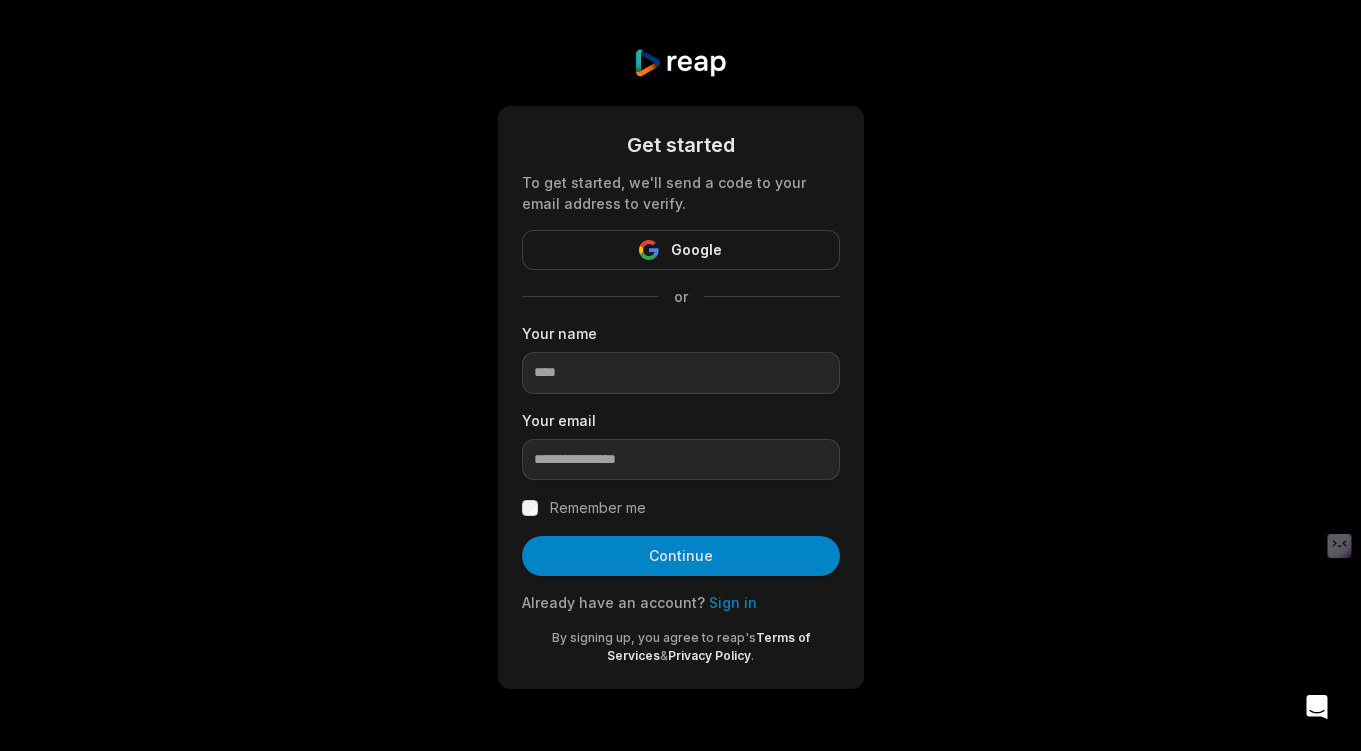 drag, startPoint x: 305, startPoint y: 491, endPoint x: 333, endPoint y: 494, distance: 28.160255 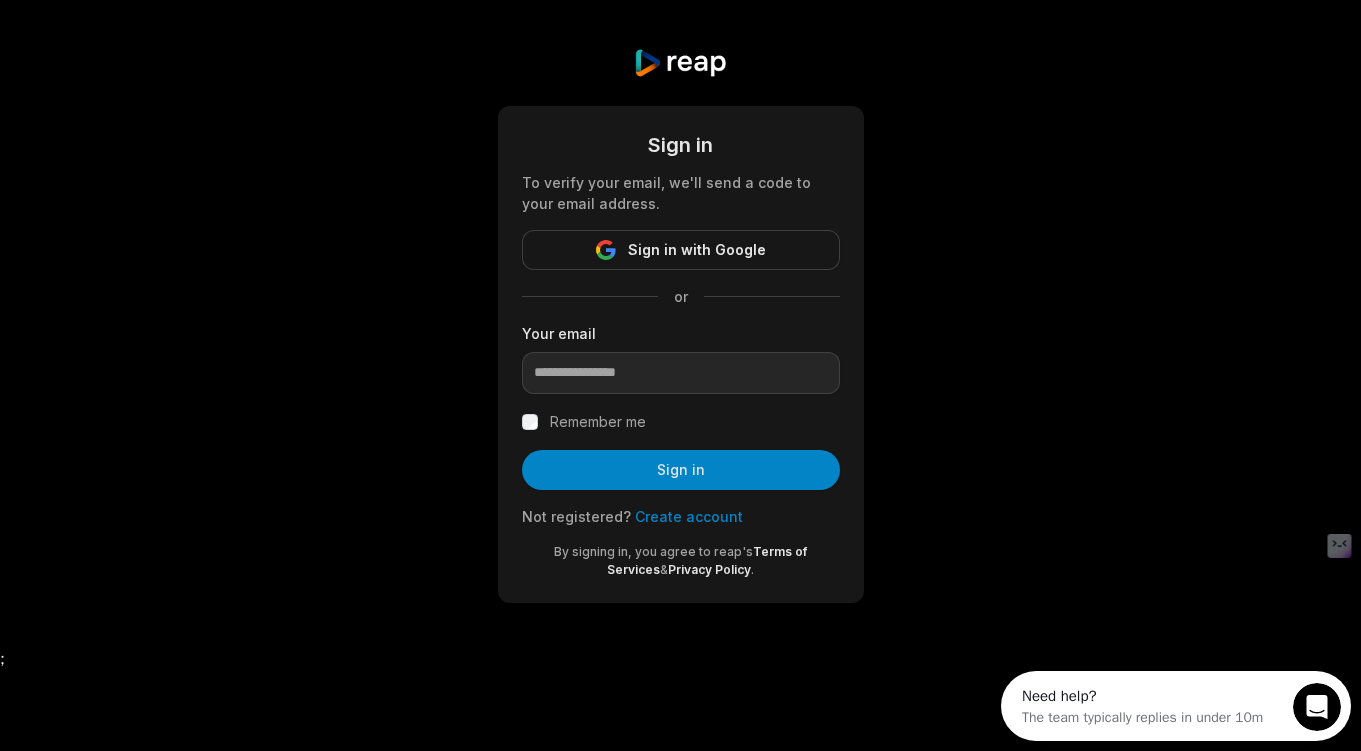 scroll, scrollTop: 0, scrollLeft: 0, axis: both 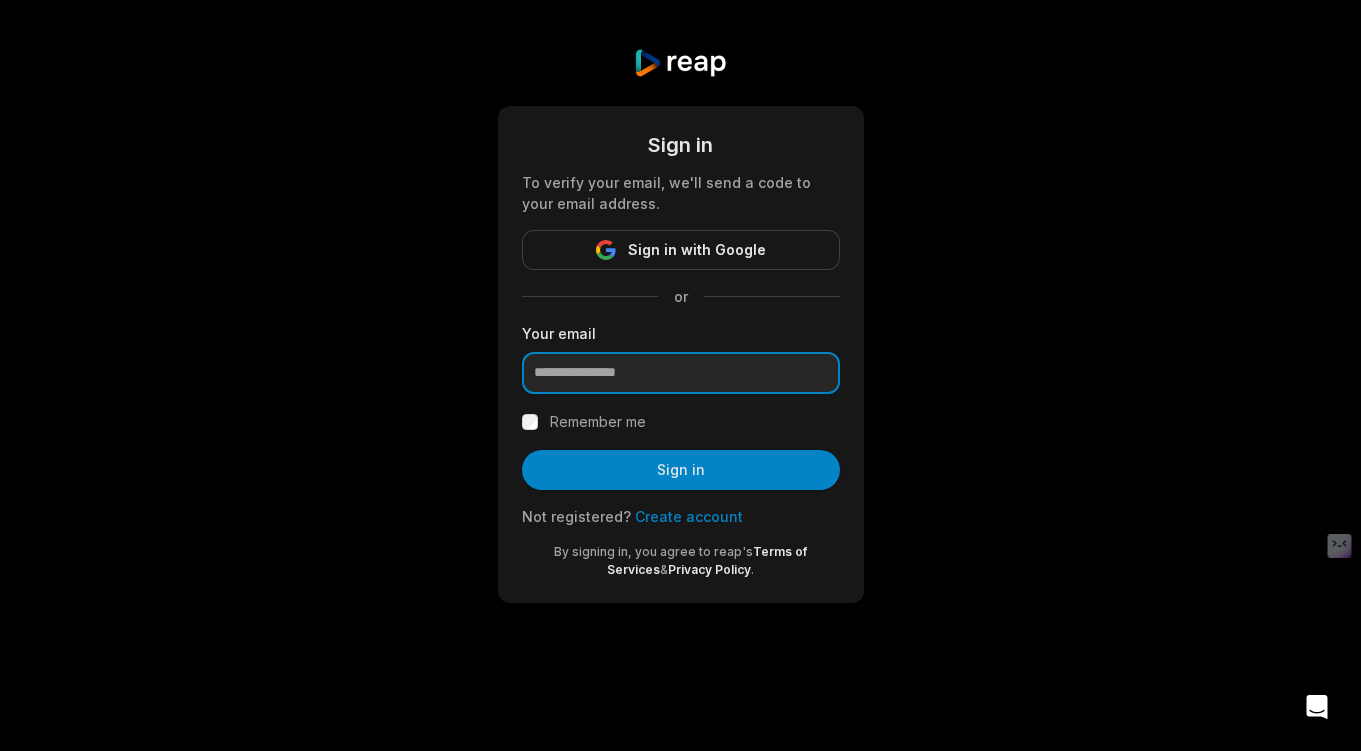 click at bounding box center [681, 373] 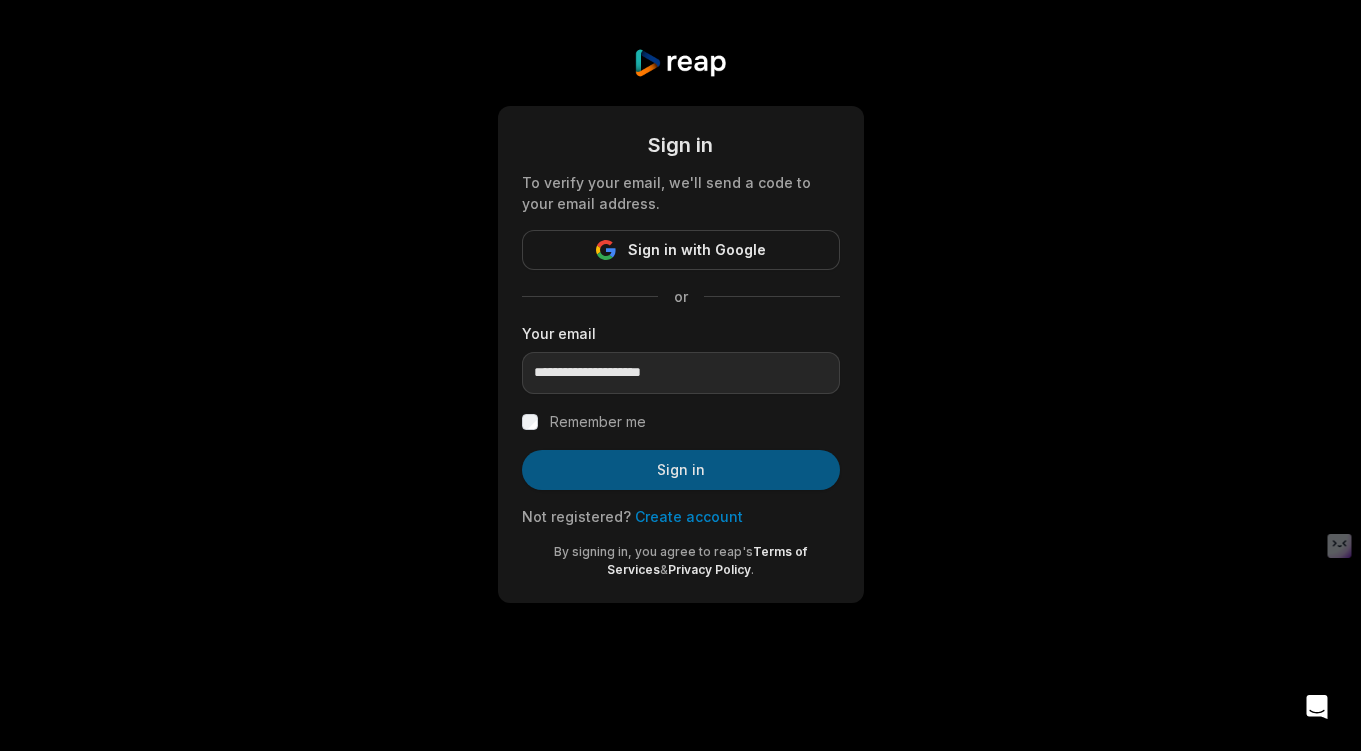 click on "Sign in" at bounding box center [681, 470] 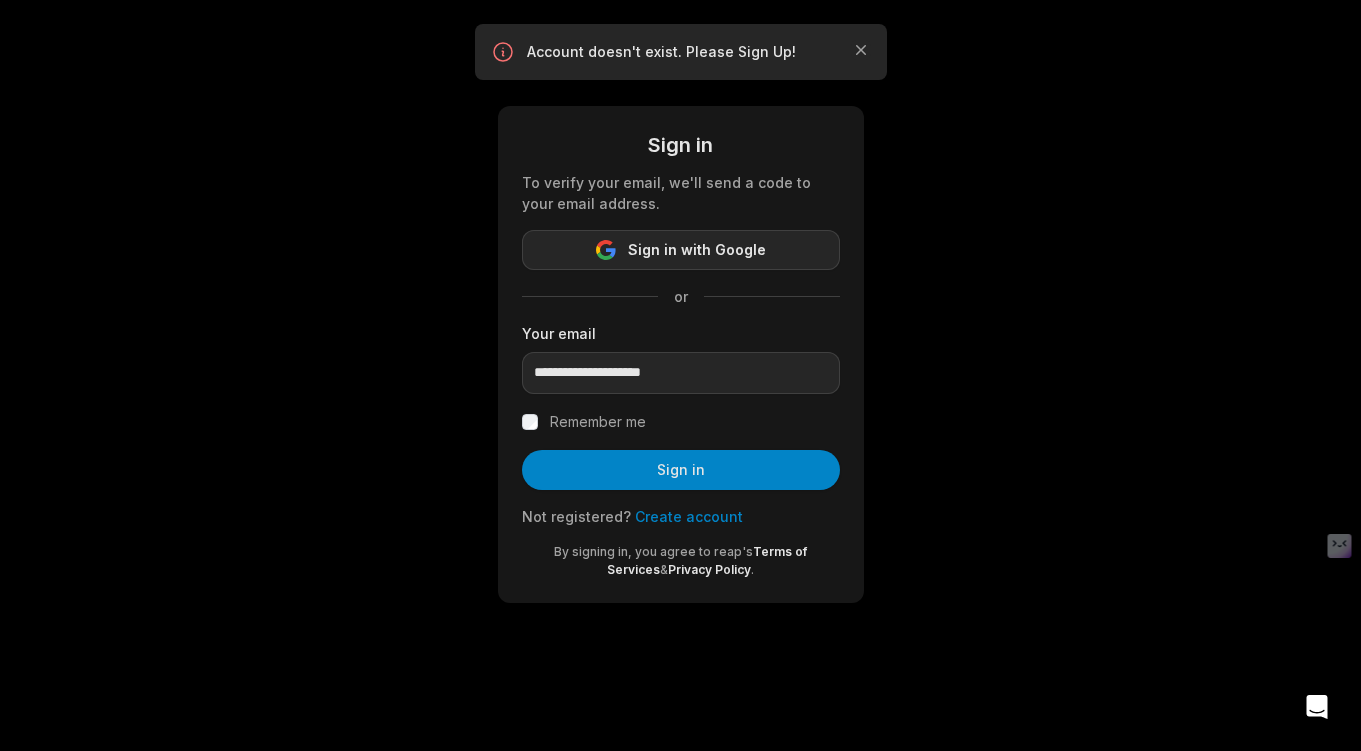 click on "Sign in with Google" at bounding box center [697, 250] 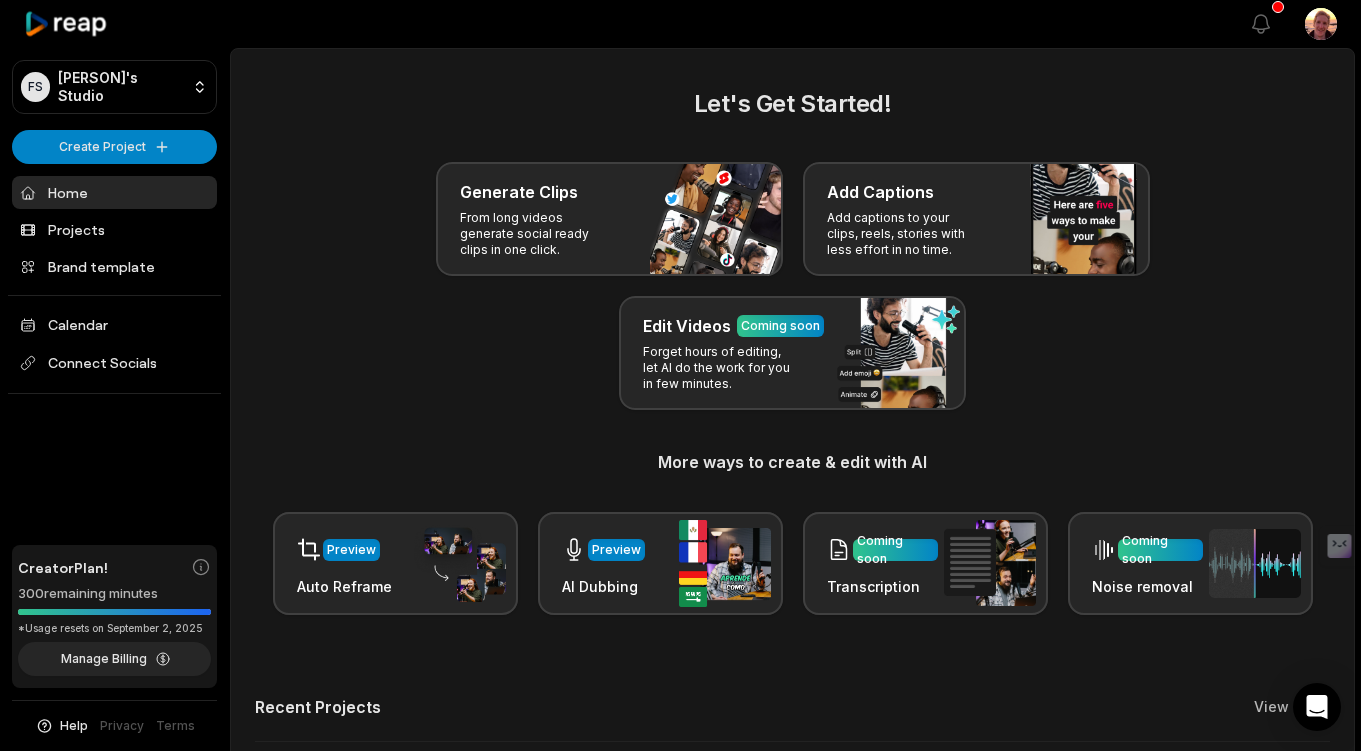scroll, scrollTop: 0, scrollLeft: 0, axis: both 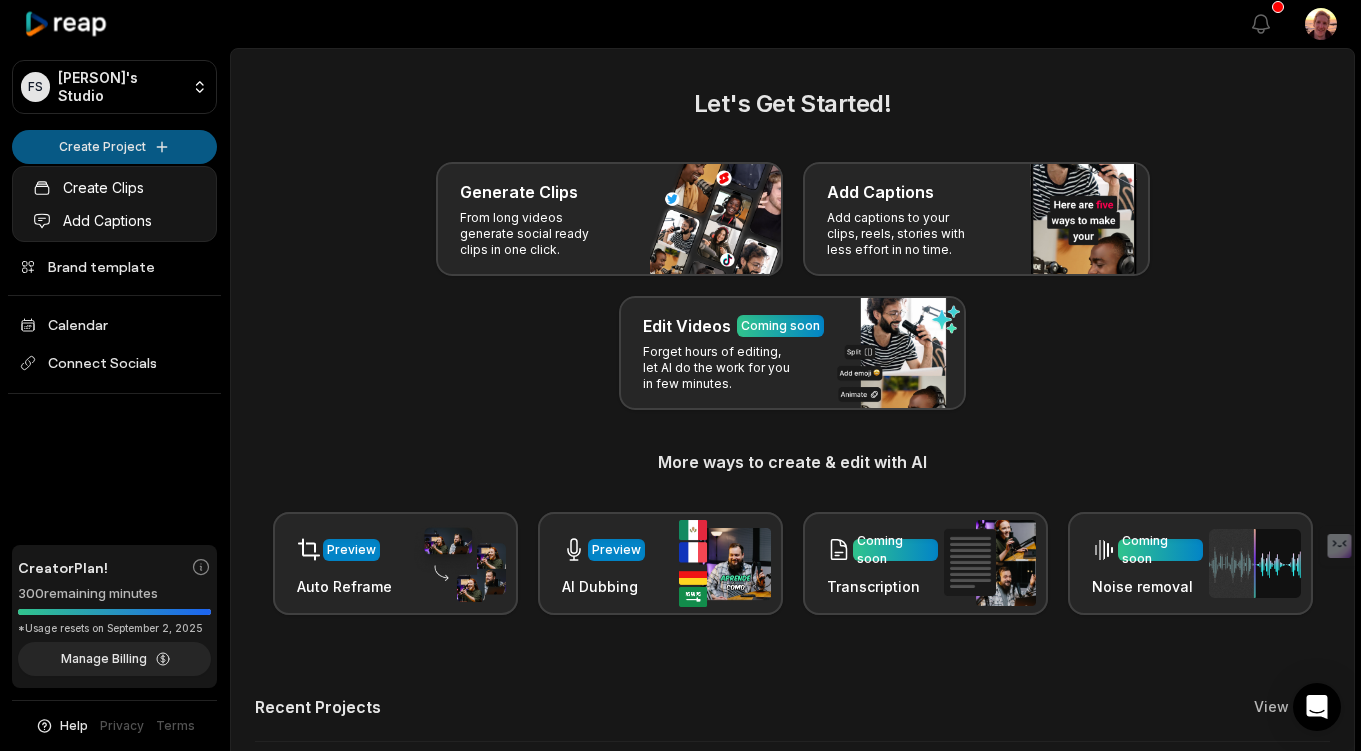 click on "FS Frank's Studio Create Project Home Projects Brand template Calendar Connect Socials Creator  Plan! 300  remaining minutes *Usage resets on September 2, 2025 Manage Billing Help Privacy Terms Open sidebar View notifications Open user menu   Let's Get Started! Generate Clips From long videos generate social ready clips in one click. Add Captions Add captions to your clips, reels, stories with less effort in no time. Edit Videos Coming soon Forget hours of editing, let AI do the work for you in few minutes. More ways to create & edit with AI Preview Auto Reframe Preview AI Dubbing Coming soon Transcription Coming soon Noise removal Recent Projects View all View Clips Clips 11:40 Truth Compounds - The Harmony of Being & Business: A New Paradigm Open options a month ago View Clips Clips 31:46 Your Business Is Bankrupting Your Soul (There's Another Way) Open options a month ago View Clips Clips 25:46 The truth about burnout and feeling stuck Open options a month ago Made with   in San Francisco" at bounding box center (680, 375) 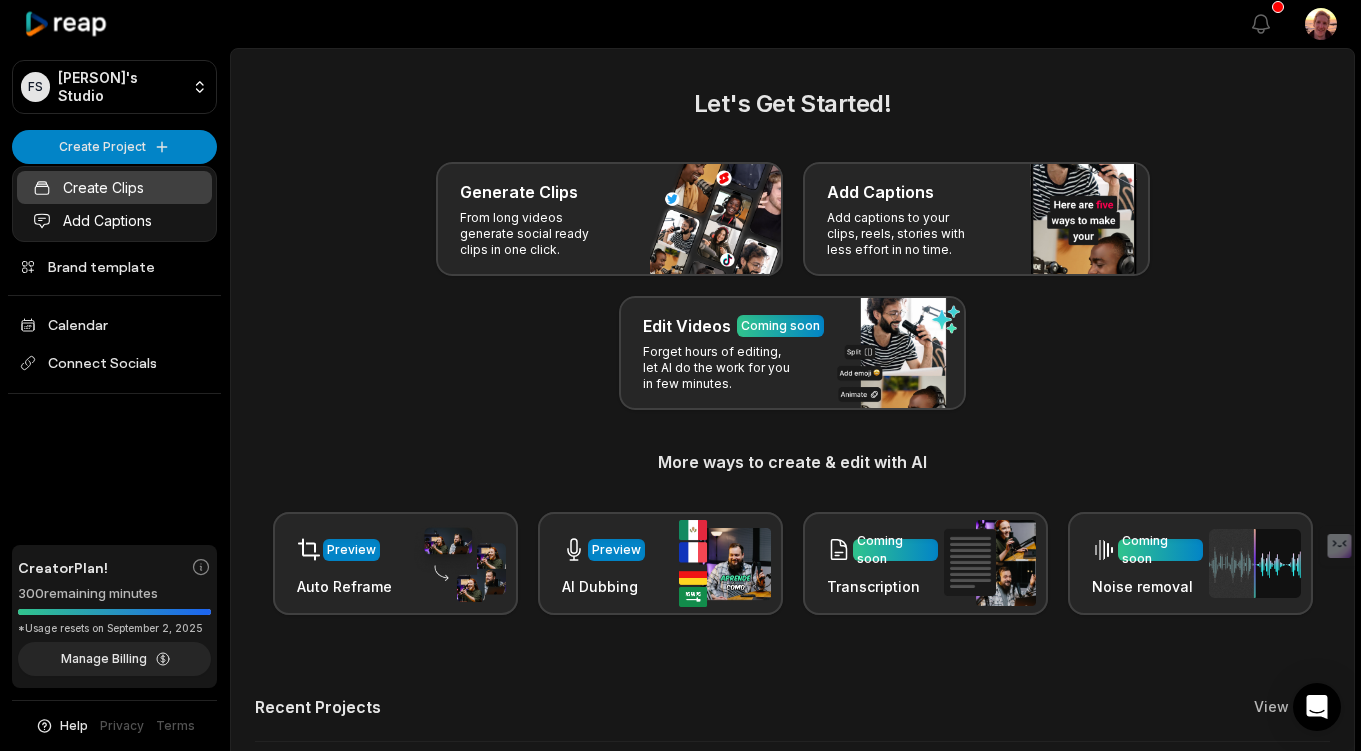 click on "Create Clips" at bounding box center [114, 187] 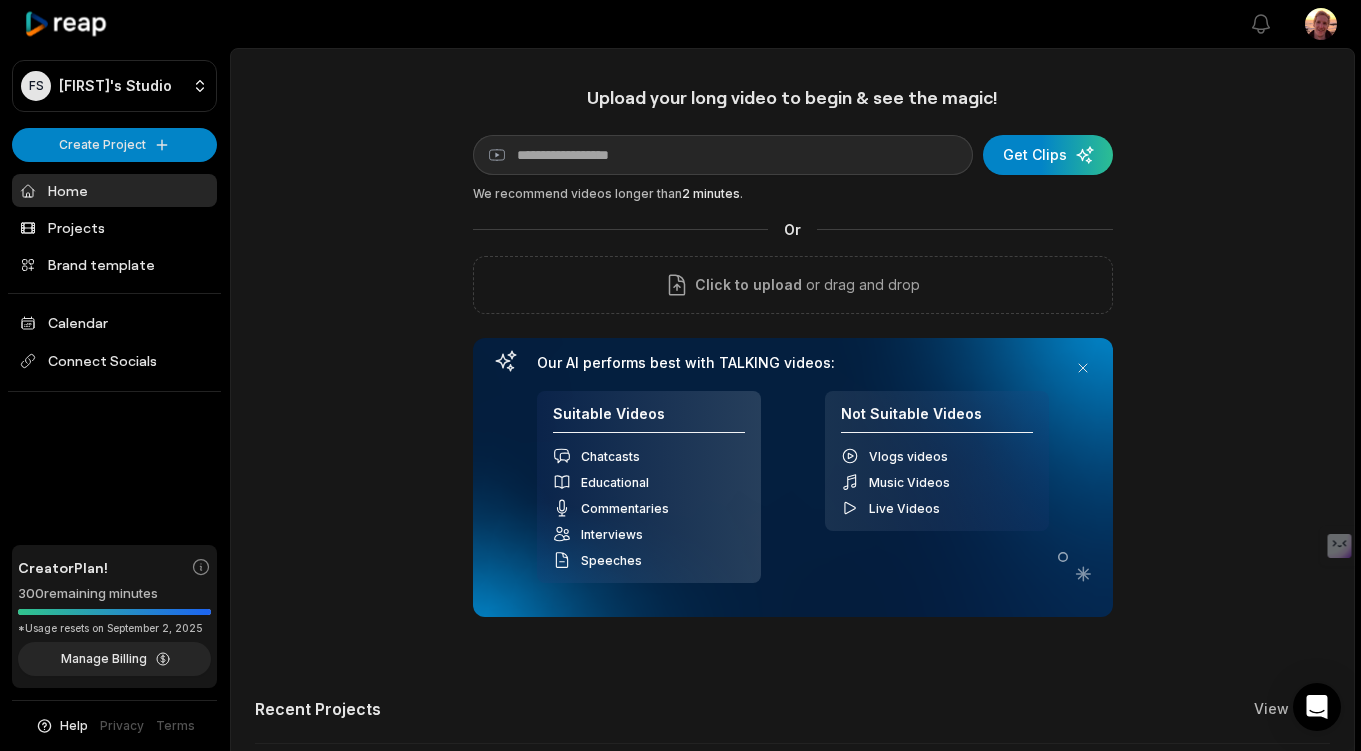 scroll, scrollTop: 0, scrollLeft: 0, axis: both 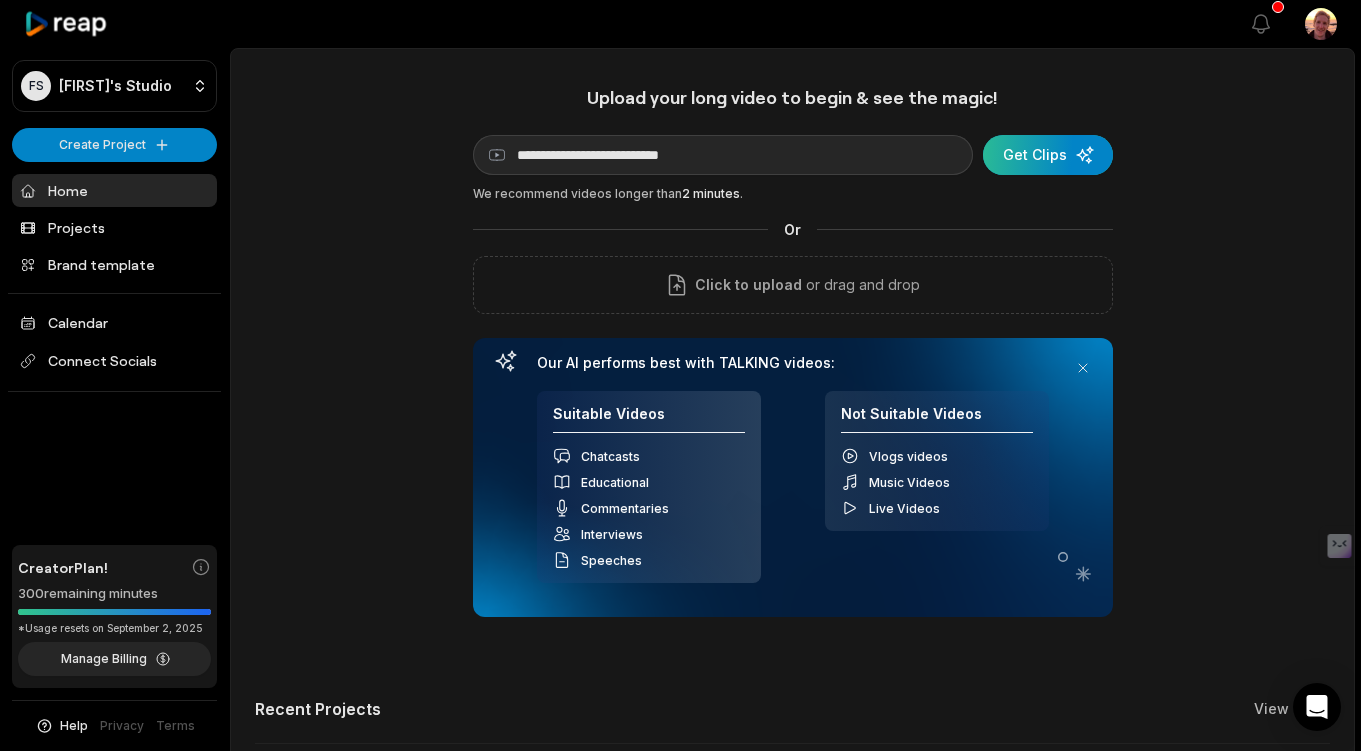 type on "**********" 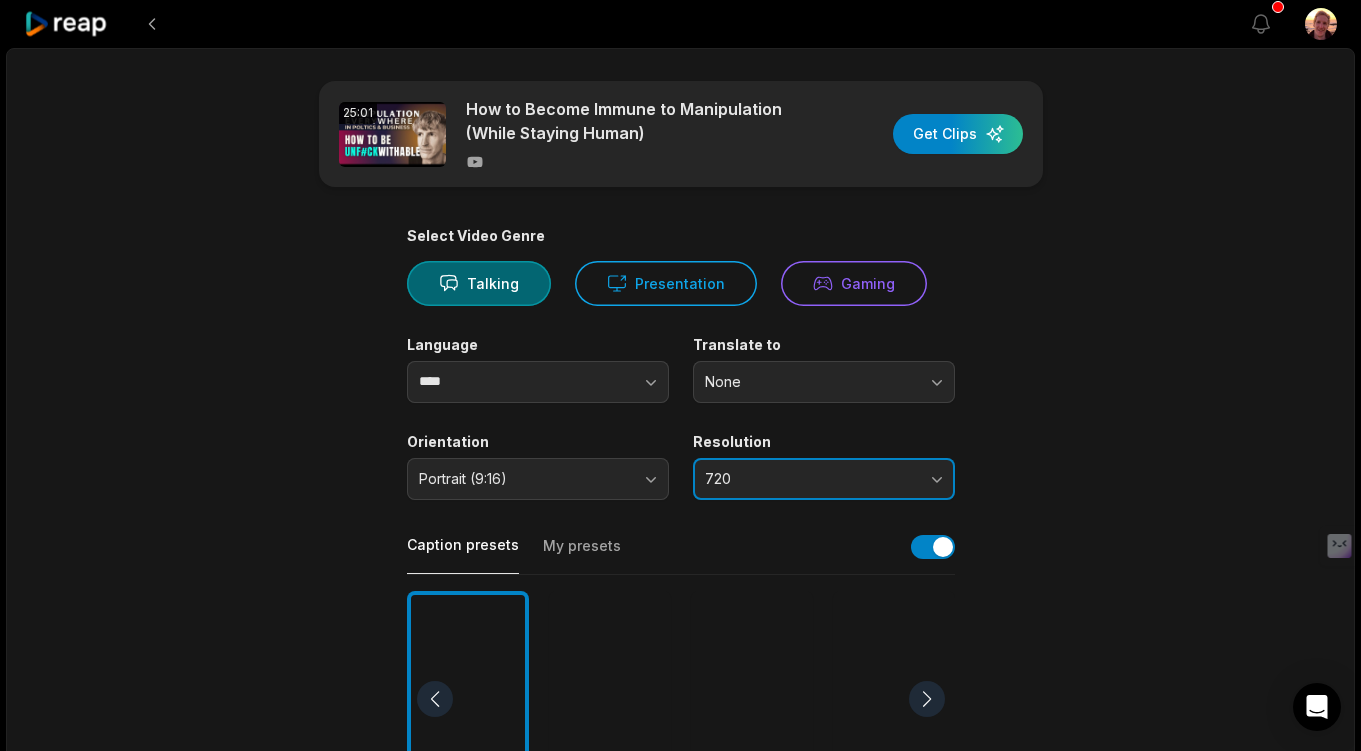 click on "720" at bounding box center [810, 479] 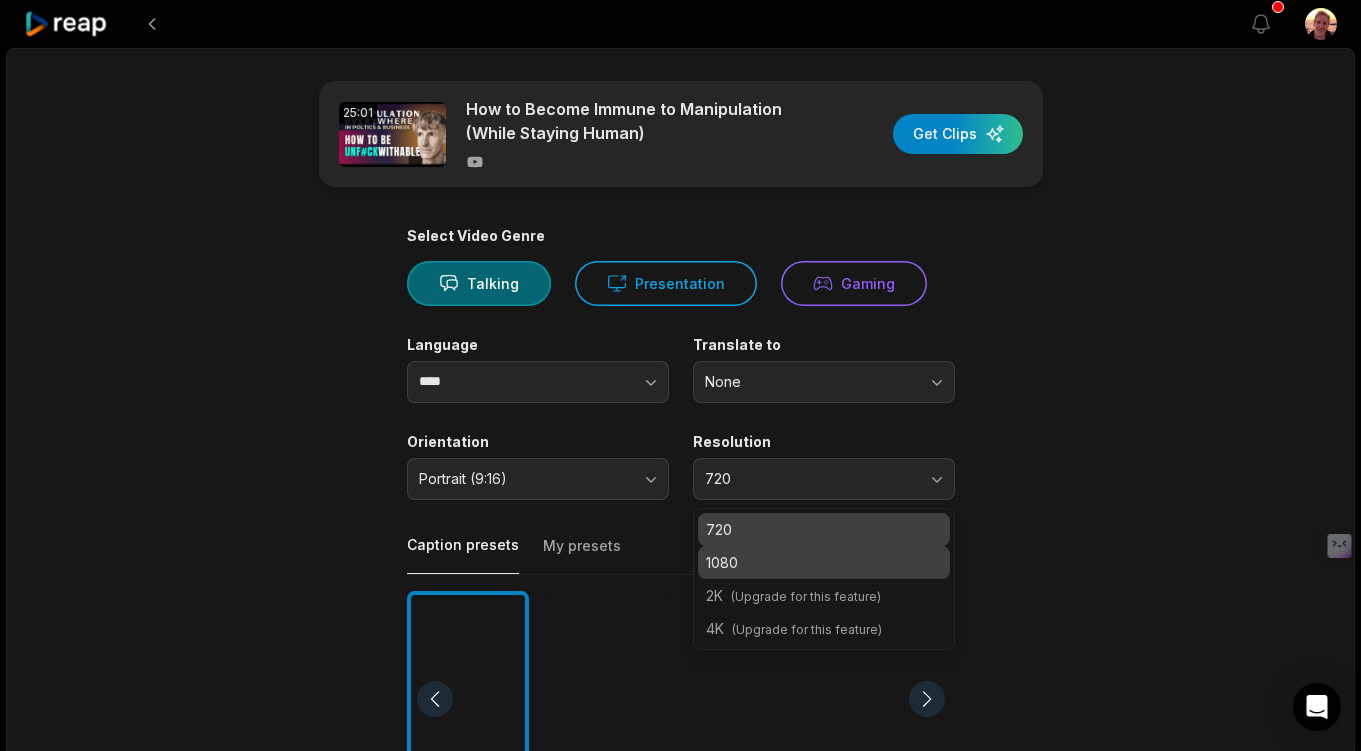 click on "1080" at bounding box center (824, 562) 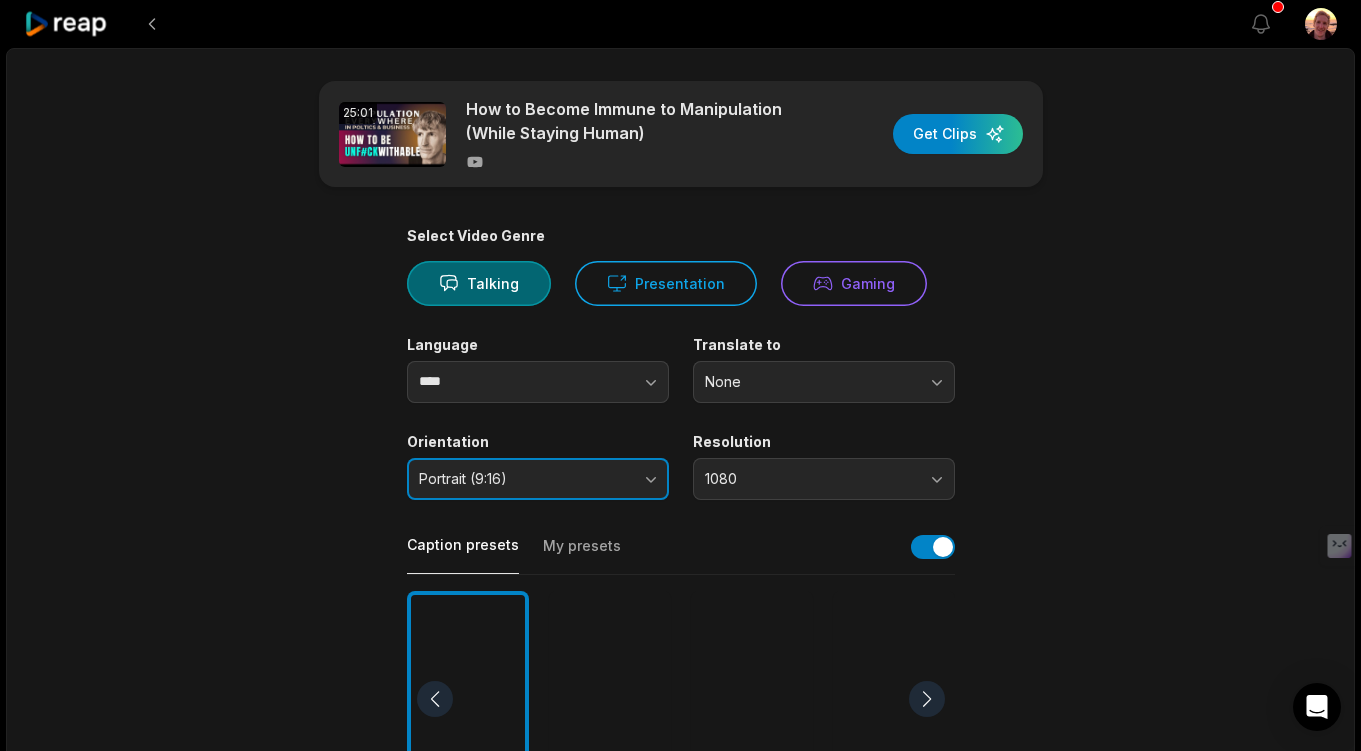click on "Portrait (9:16)" at bounding box center [524, 479] 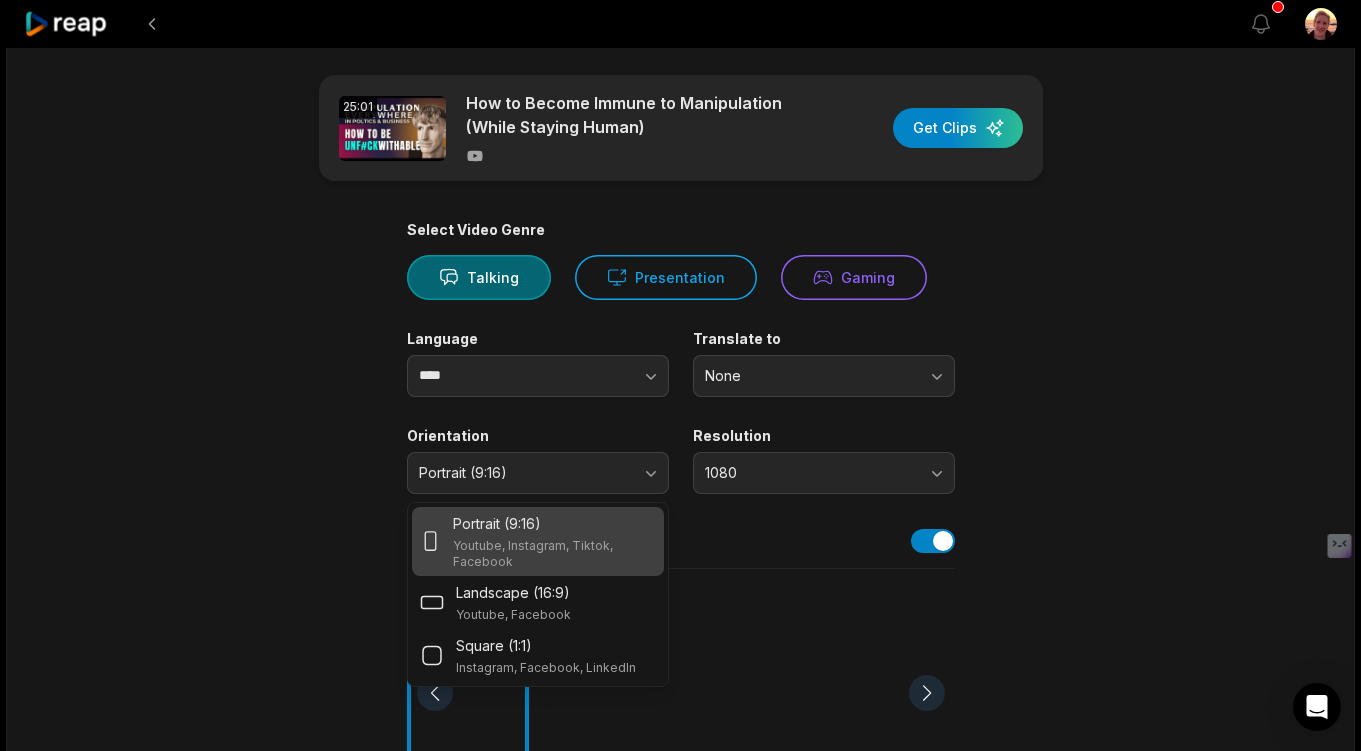 scroll, scrollTop: 0, scrollLeft: 0, axis: both 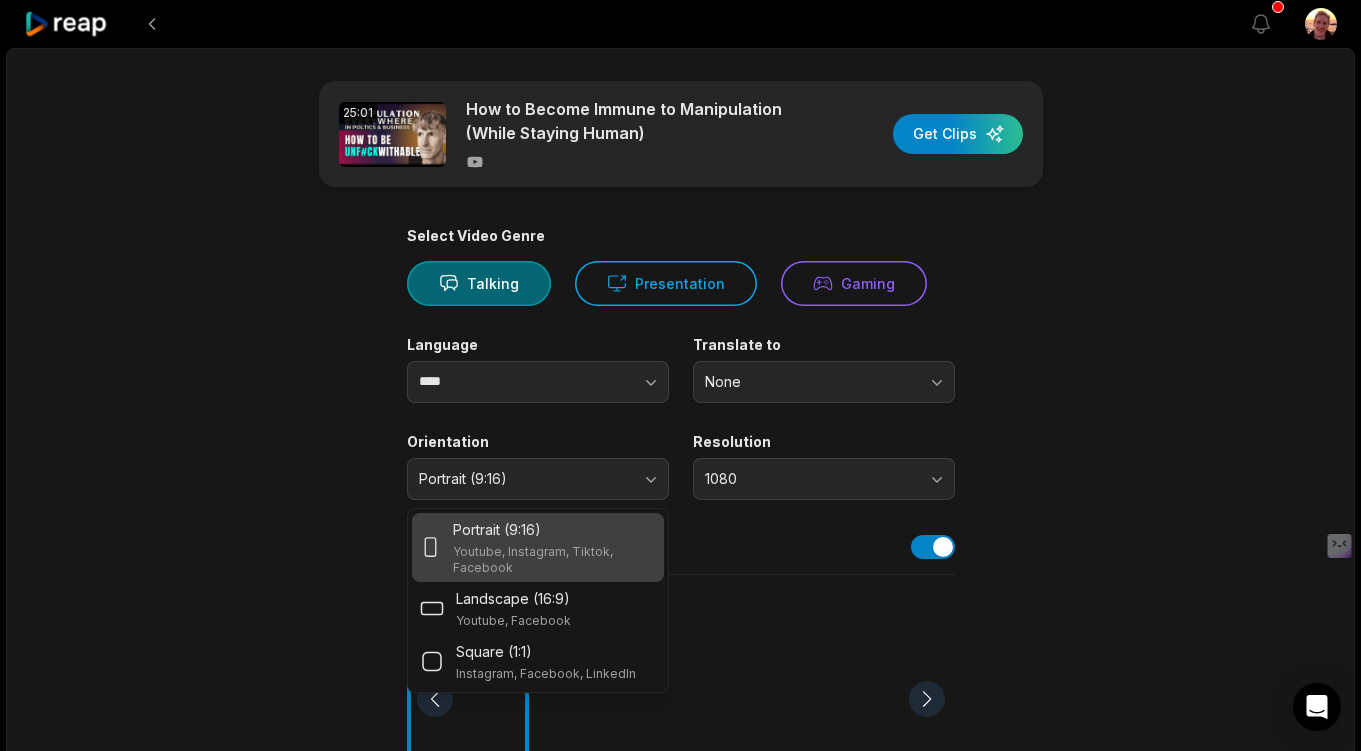 click on "Portrait (9:16)" at bounding box center [554, 529] 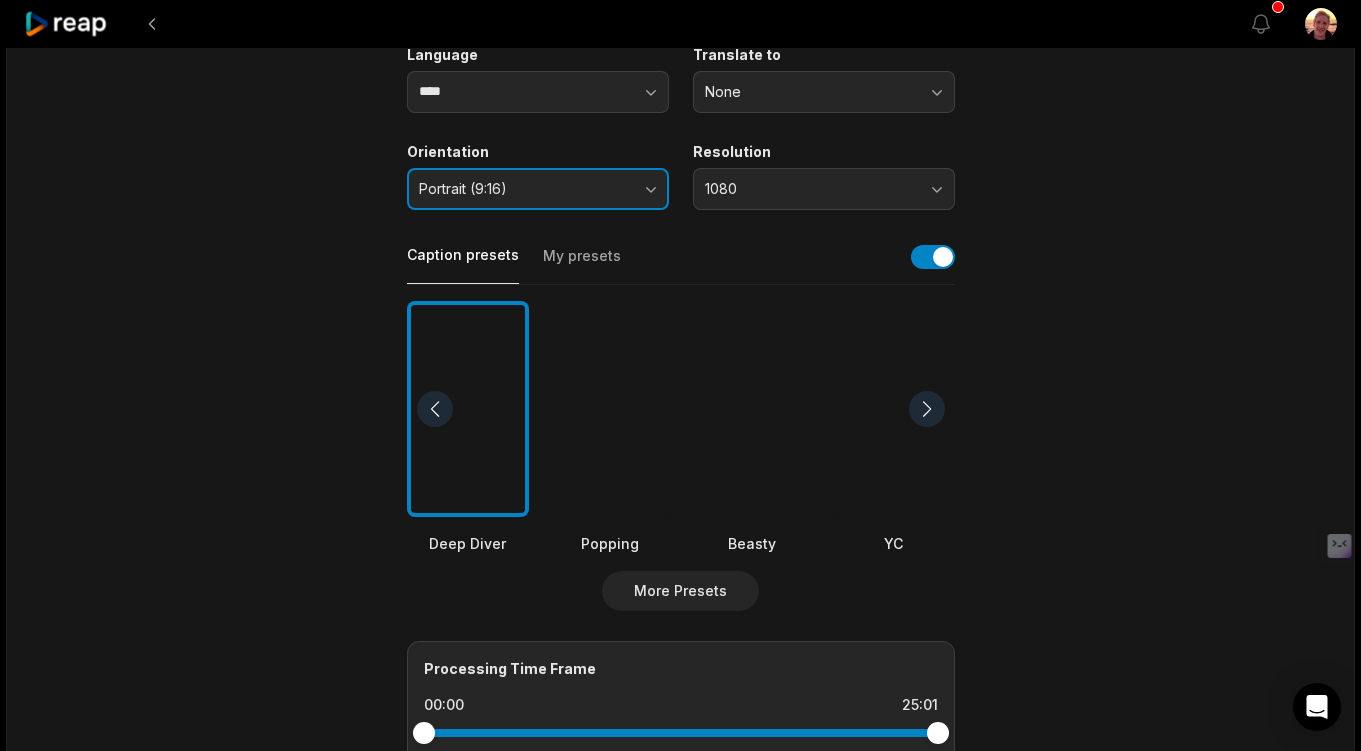 scroll, scrollTop: 294, scrollLeft: 0, axis: vertical 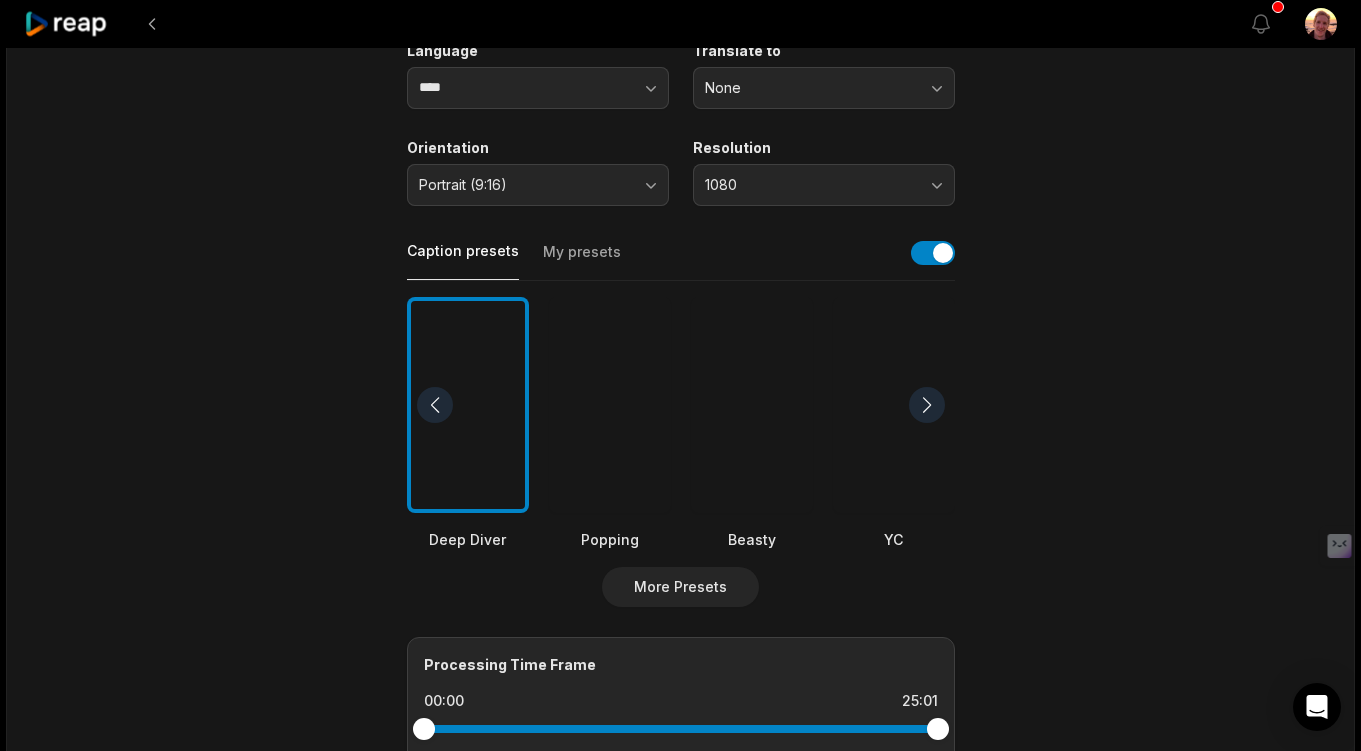 click on "My presets" at bounding box center [582, 261] 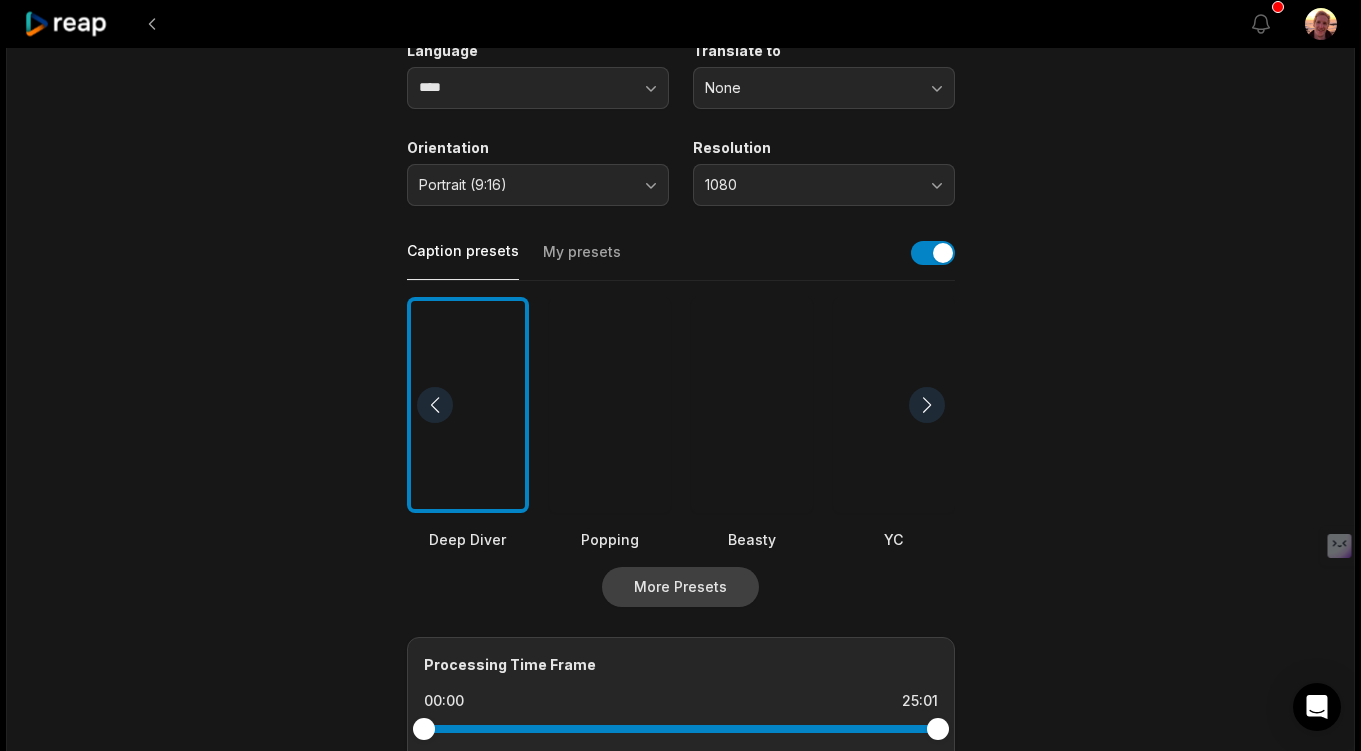 click on "More Presets" at bounding box center (680, 587) 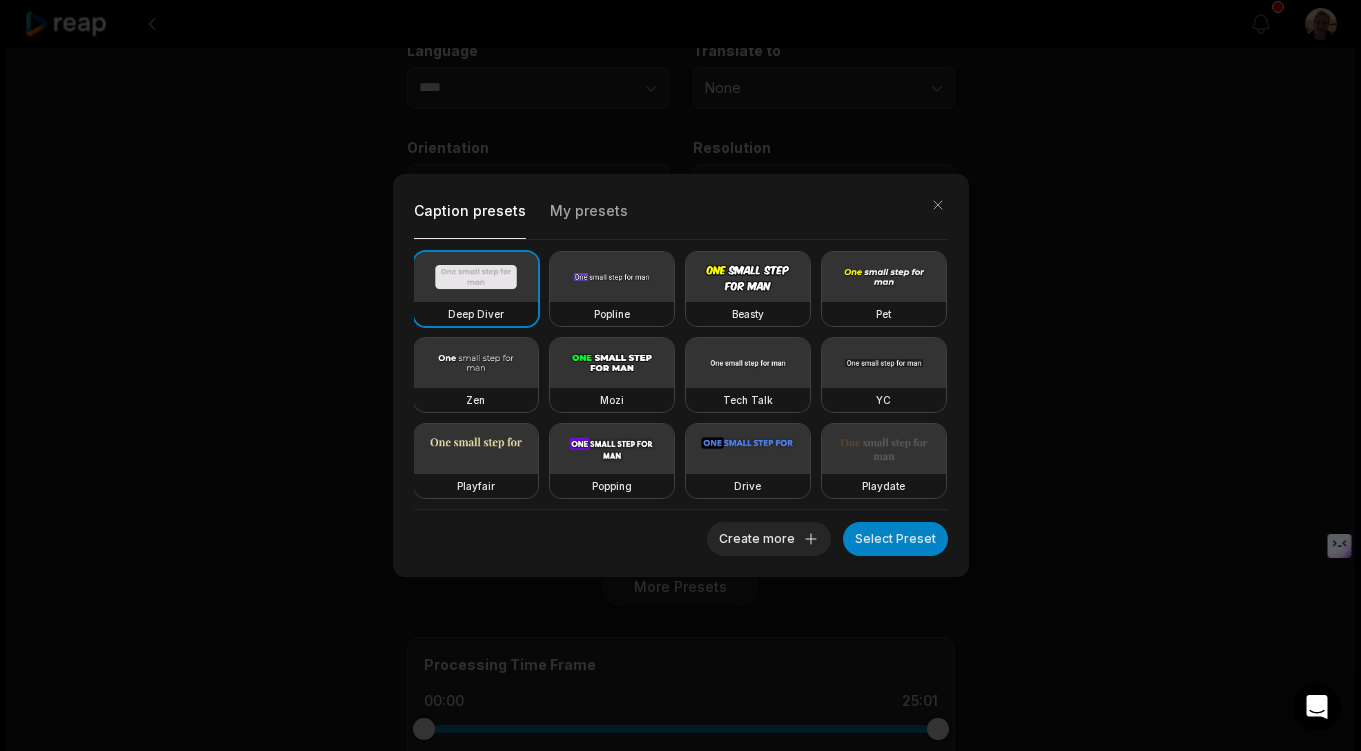 click at bounding box center (476, 363) 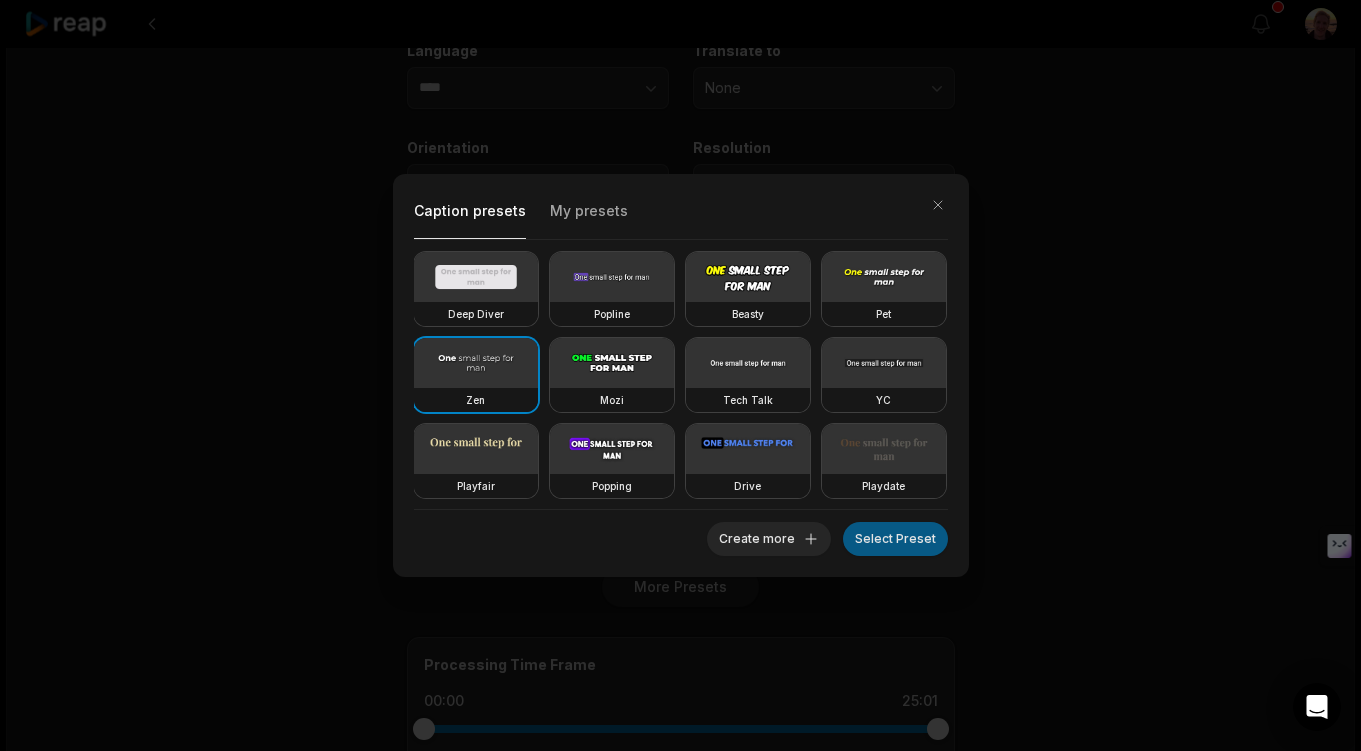 click on "Select Preset" at bounding box center (895, 539) 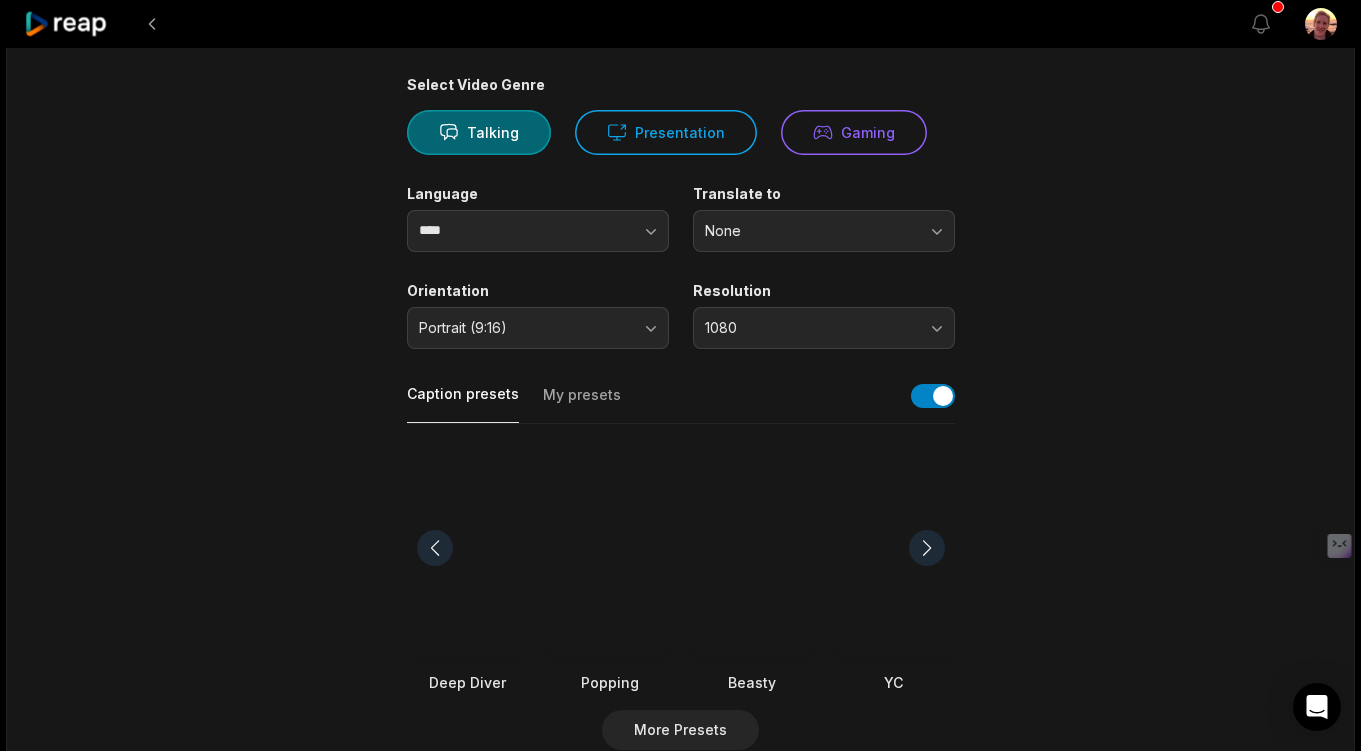 scroll, scrollTop: 0, scrollLeft: 0, axis: both 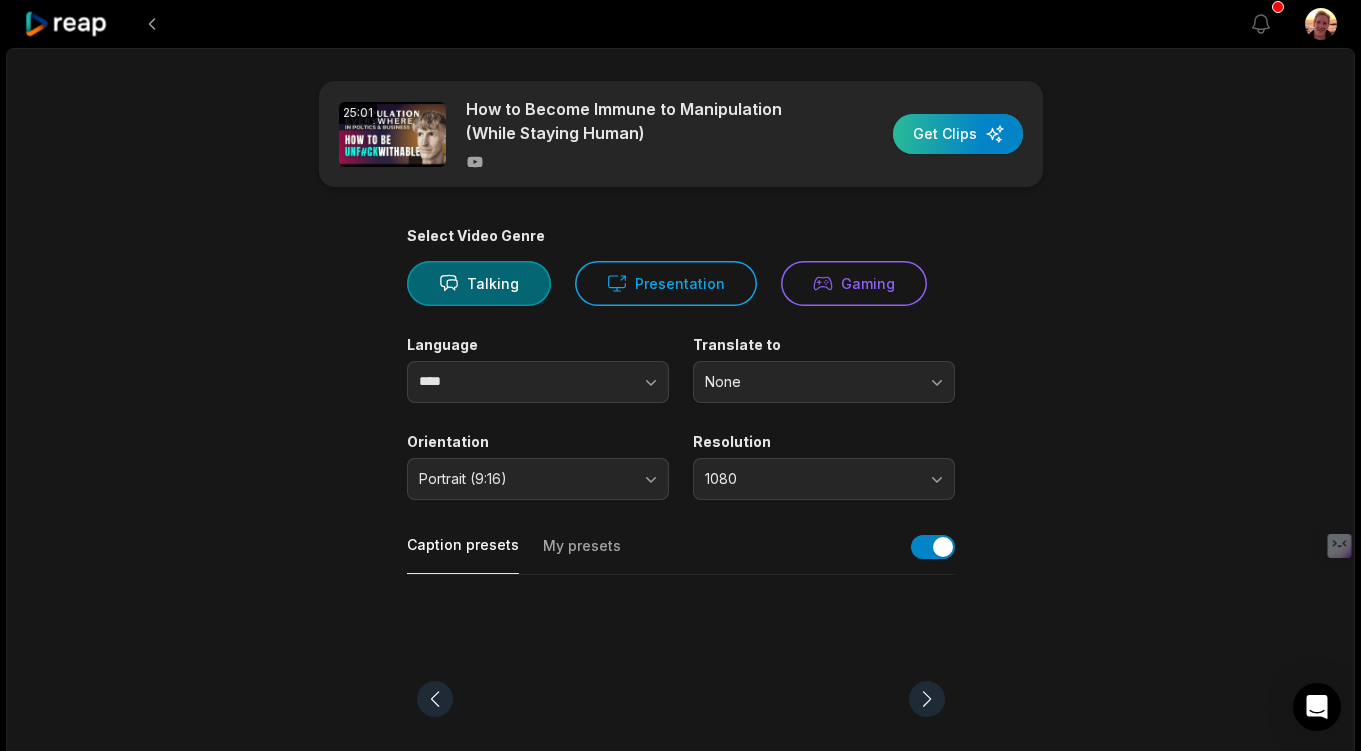click at bounding box center [958, 134] 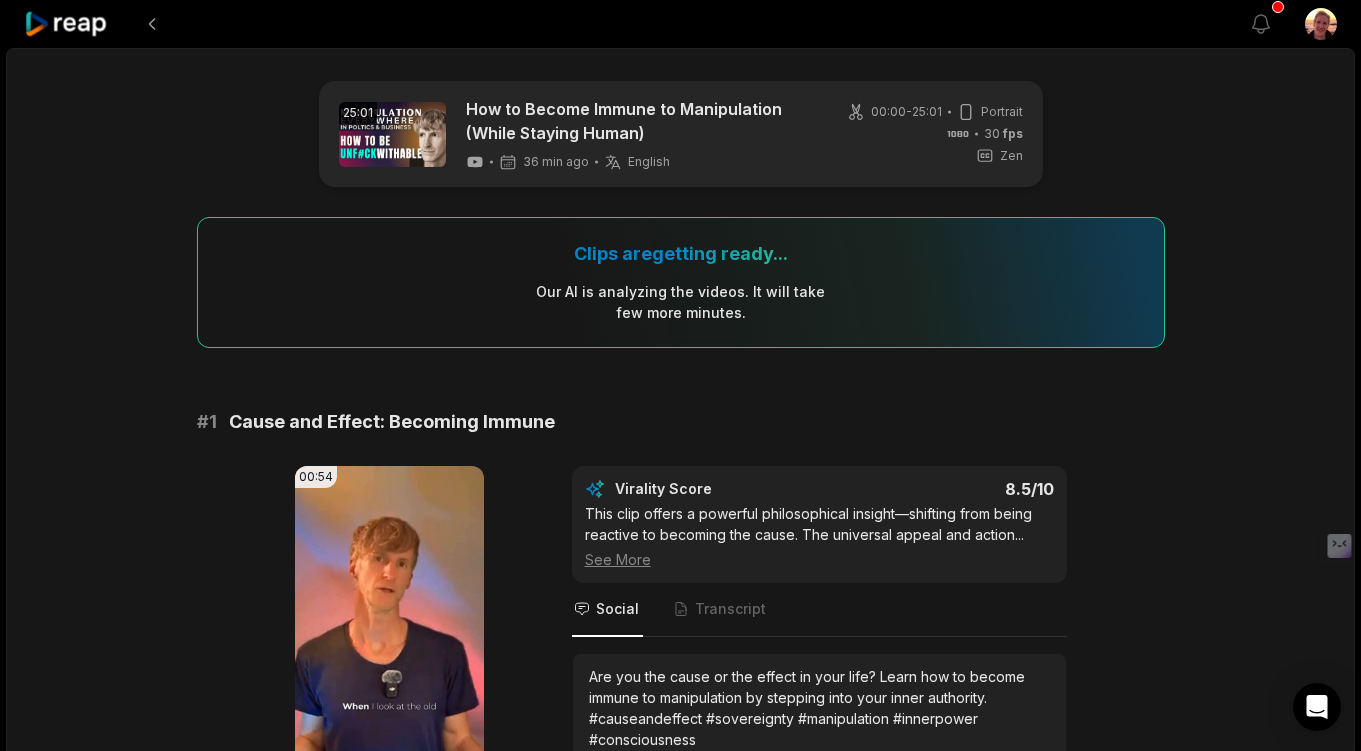 scroll, scrollTop: 0, scrollLeft: 0, axis: both 